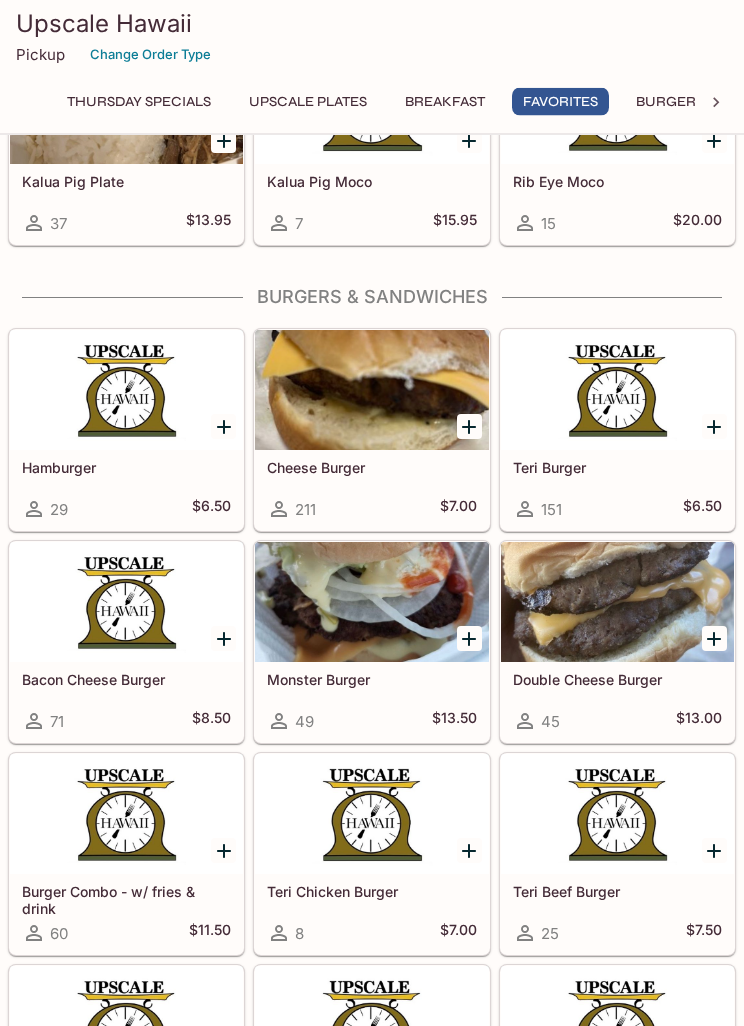 scroll, scrollTop: 3746, scrollLeft: 0, axis: vertical 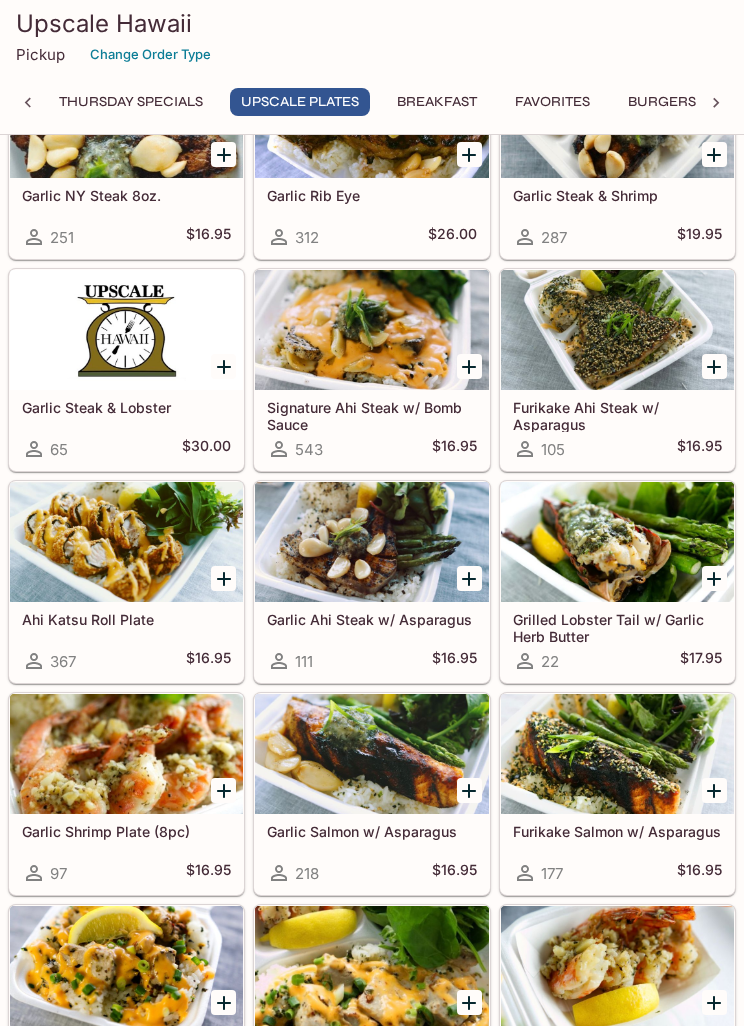 click 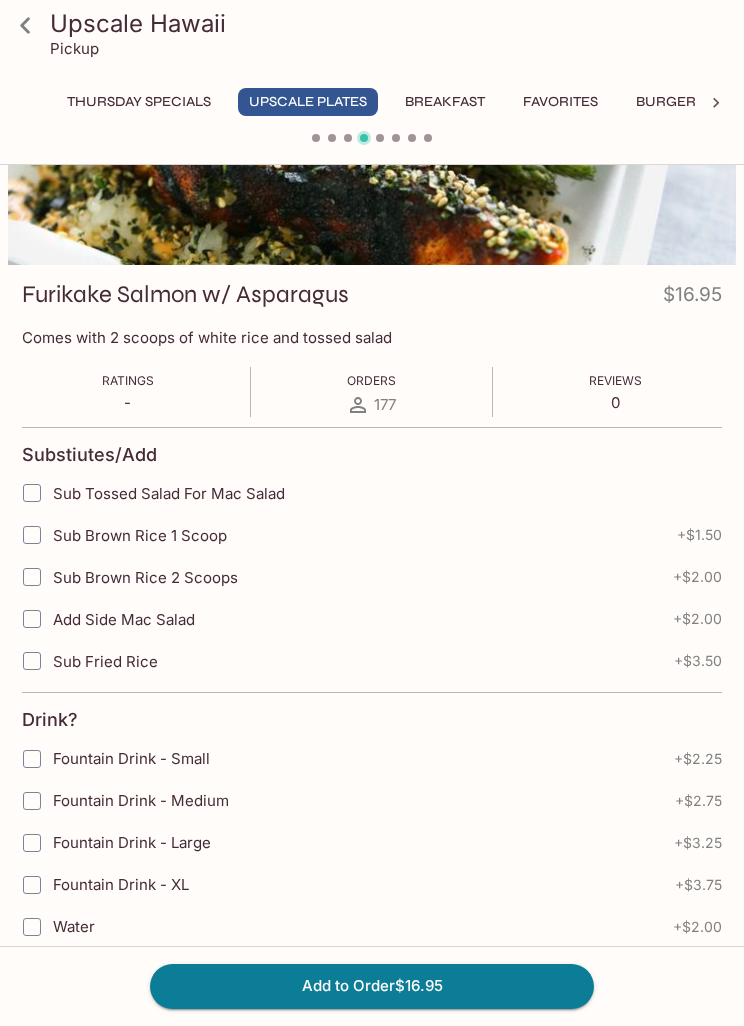 scroll, scrollTop: 177, scrollLeft: 0, axis: vertical 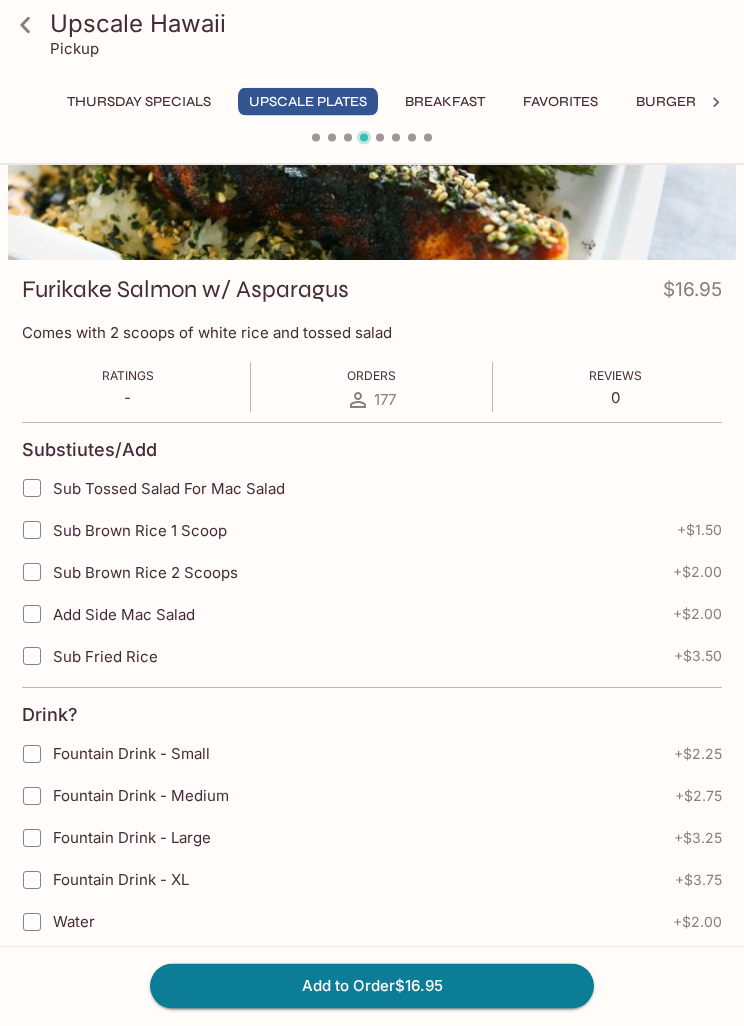 click on "Sub Tossed Salad For Mac Salad" at bounding box center (32, 489) 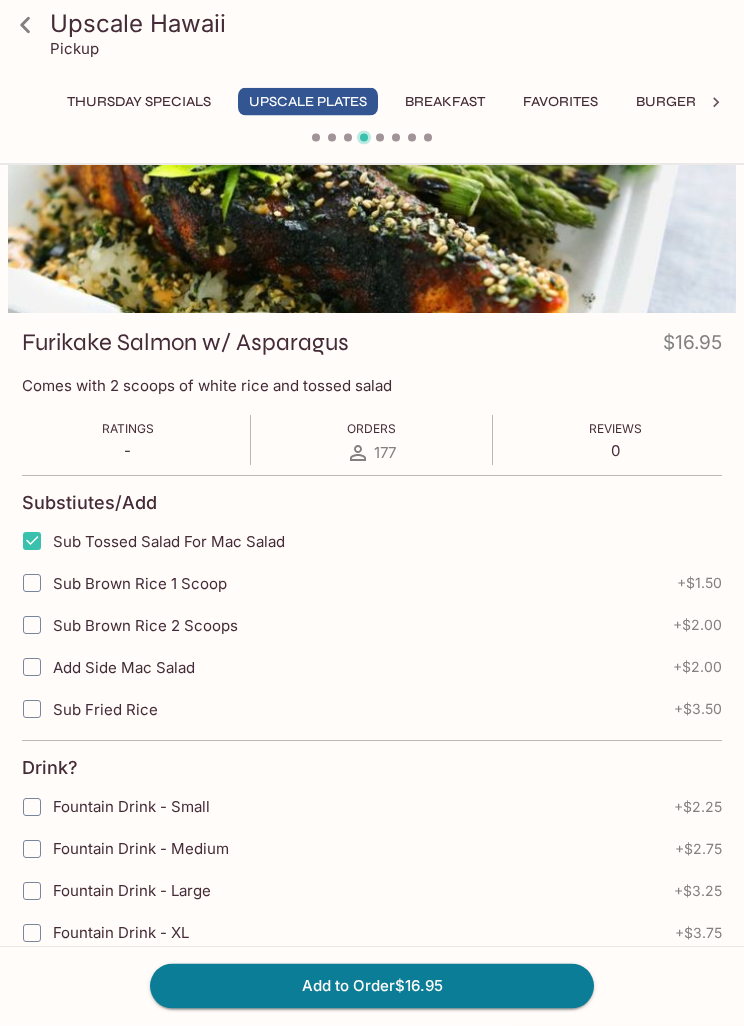 scroll, scrollTop: 0, scrollLeft: 0, axis: both 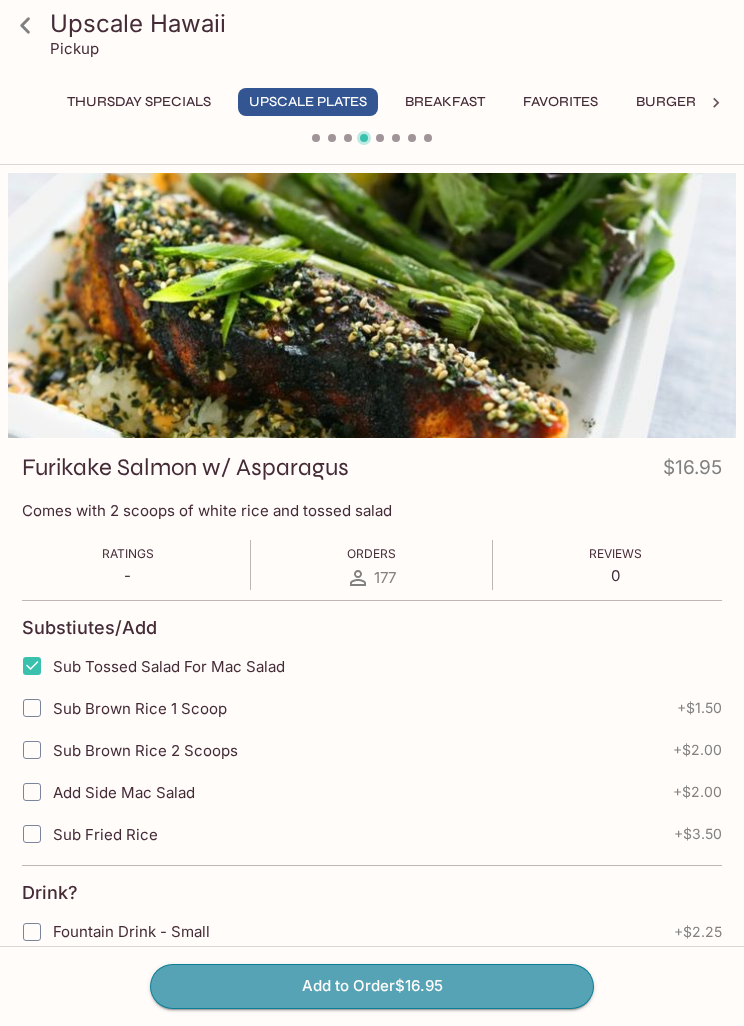 click on "Add to Order  $16.95" at bounding box center (372, 986) 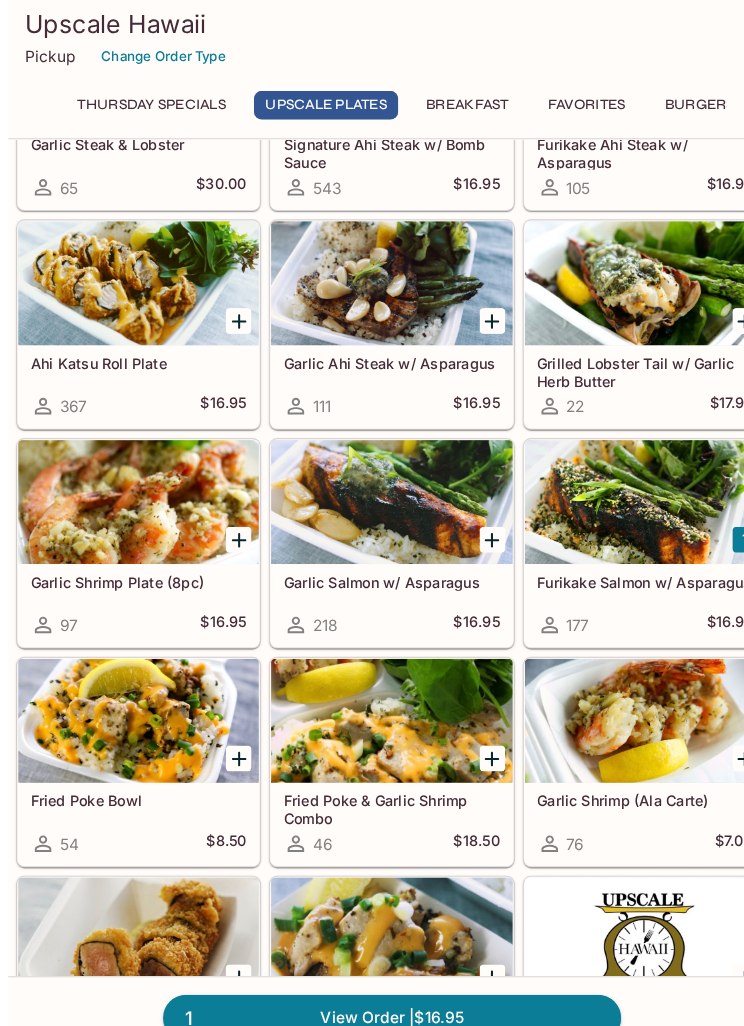 scroll, scrollTop: 716, scrollLeft: 0, axis: vertical 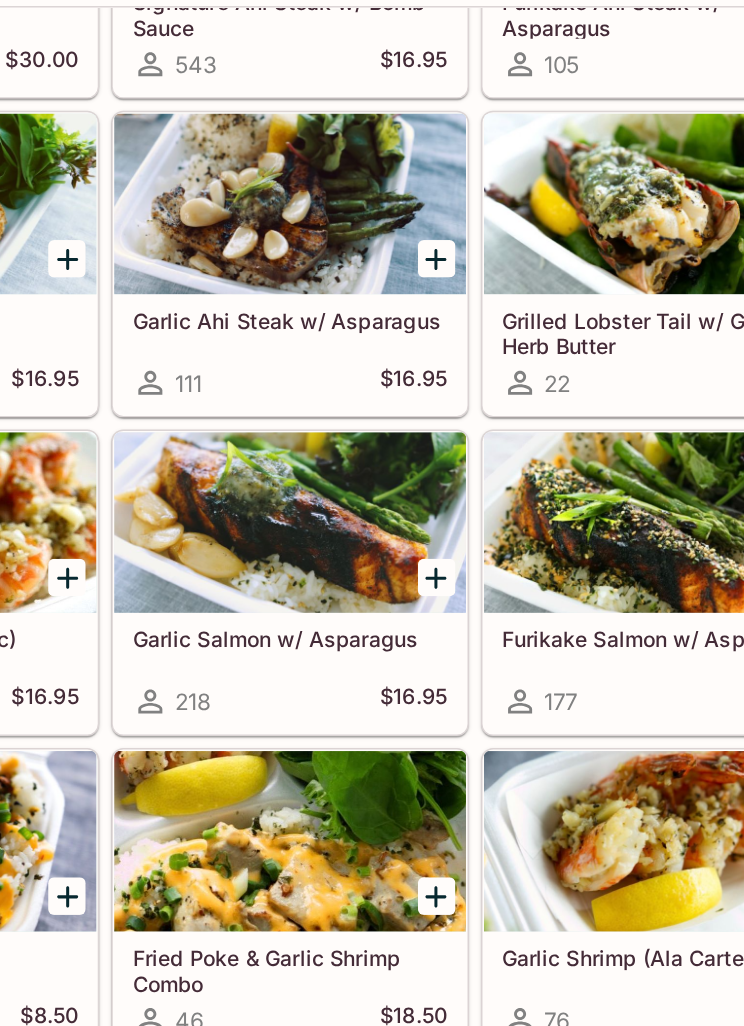 click 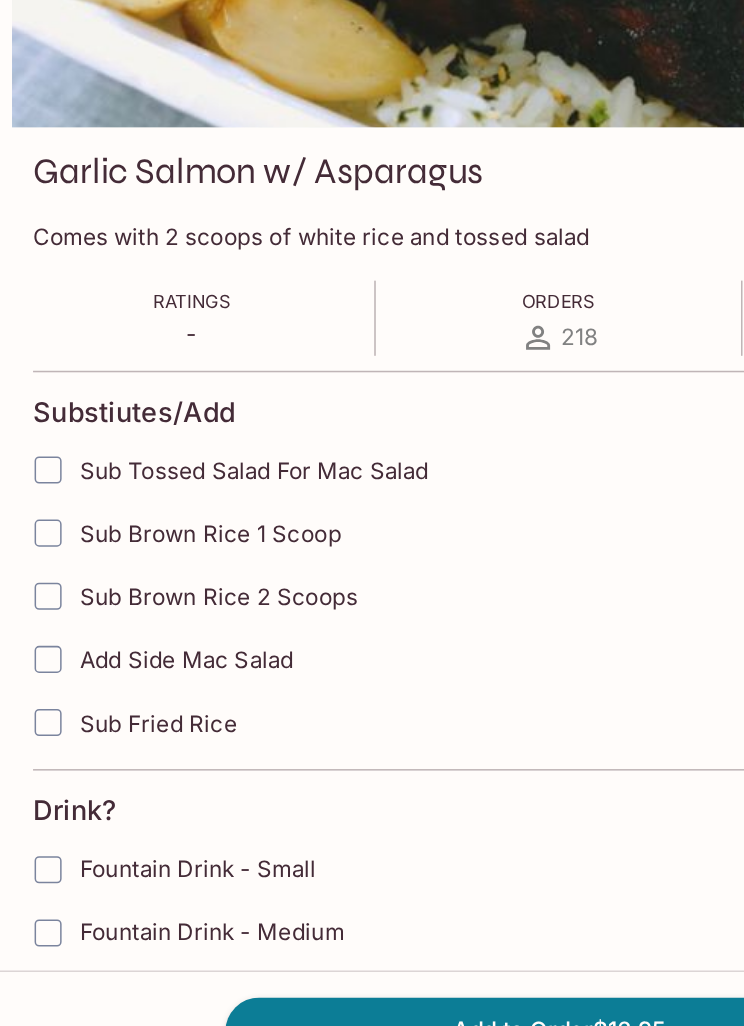 scroll, scrollTop: 54, scrollLeft: 0, axis: vertical 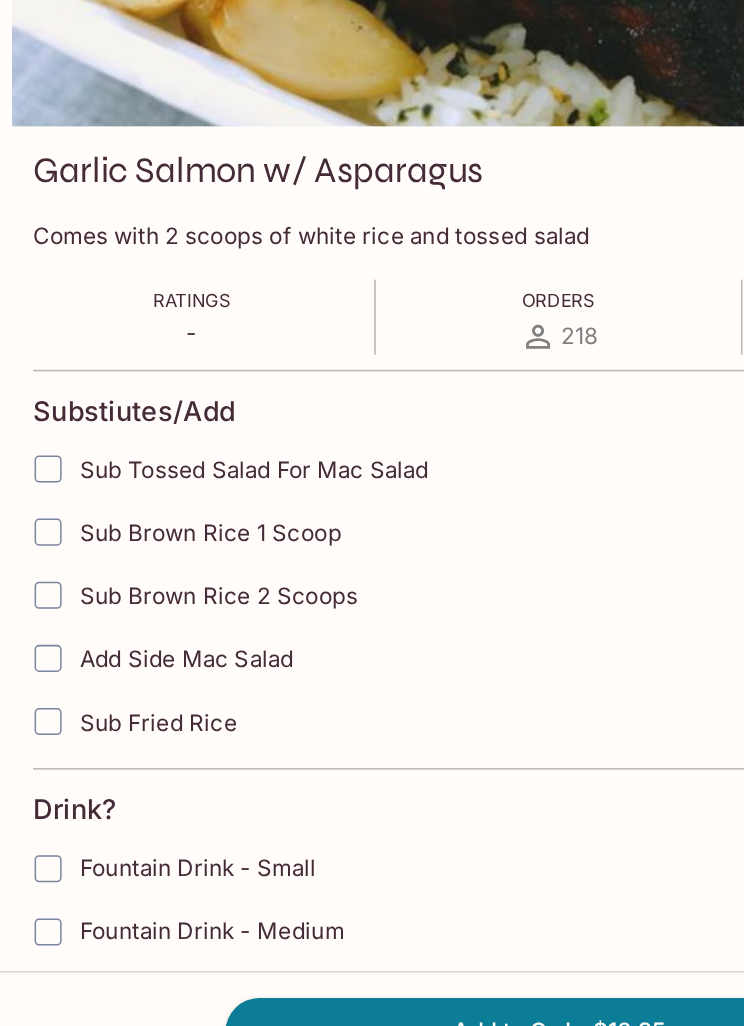 click on "Sub Tossed Salad For Mac Salad" at bounding box center (32, 612) 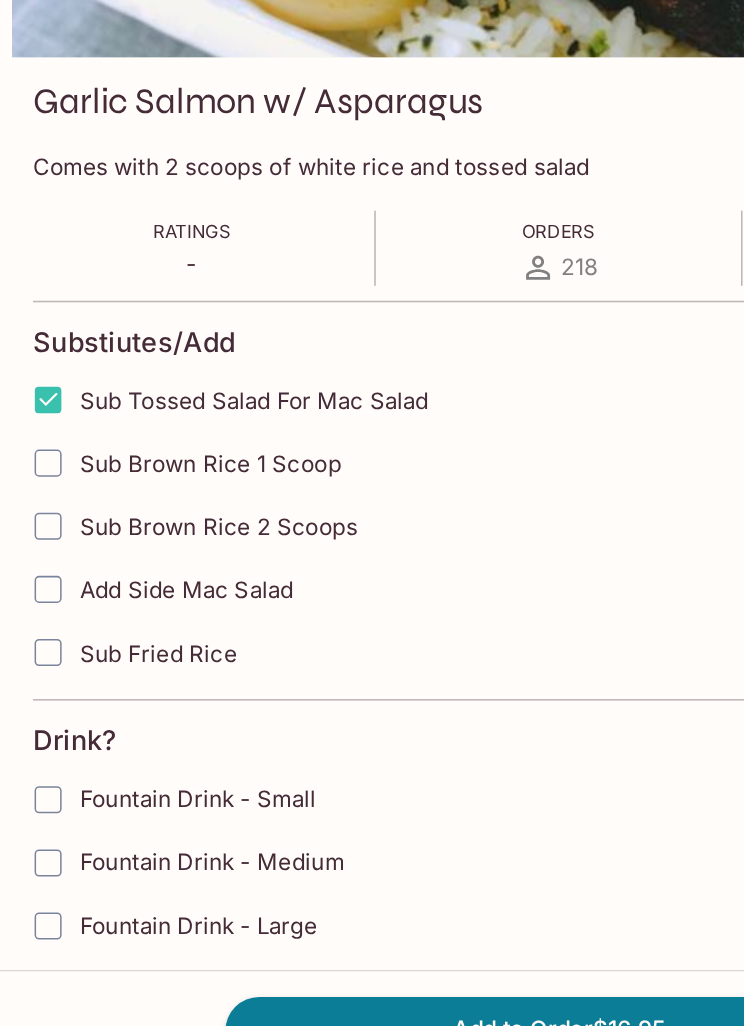 scroll, scrollTop: 101, scrollLeft: 0, axis: vertical 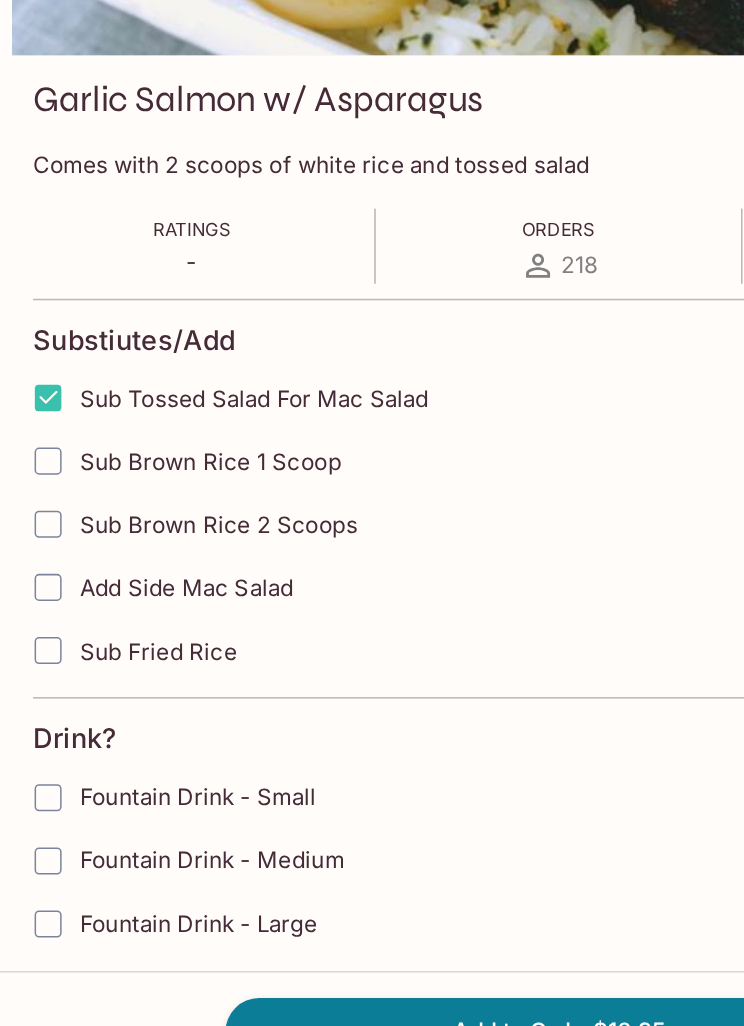 click on "Sub Fried Rice" at bounding box center (32, 733) 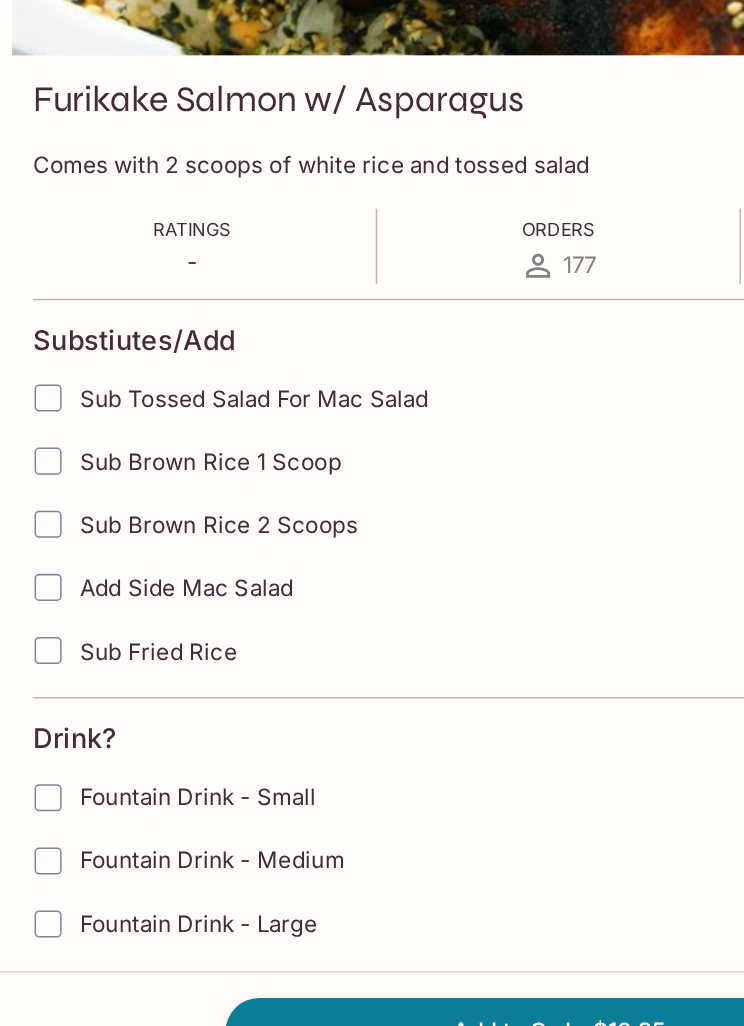 click on "Sub Tossed Salad For Mac Salad" at bounding box center [32, 565] 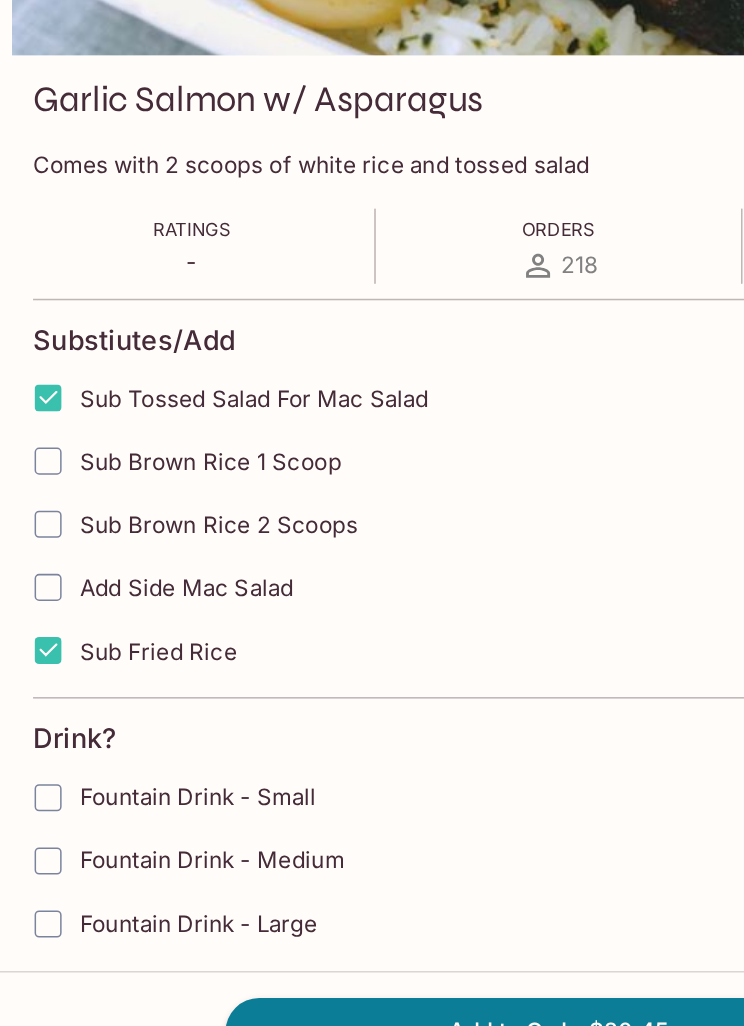 click on "Add to Order  $20.45" at bounding box center [372, 986] 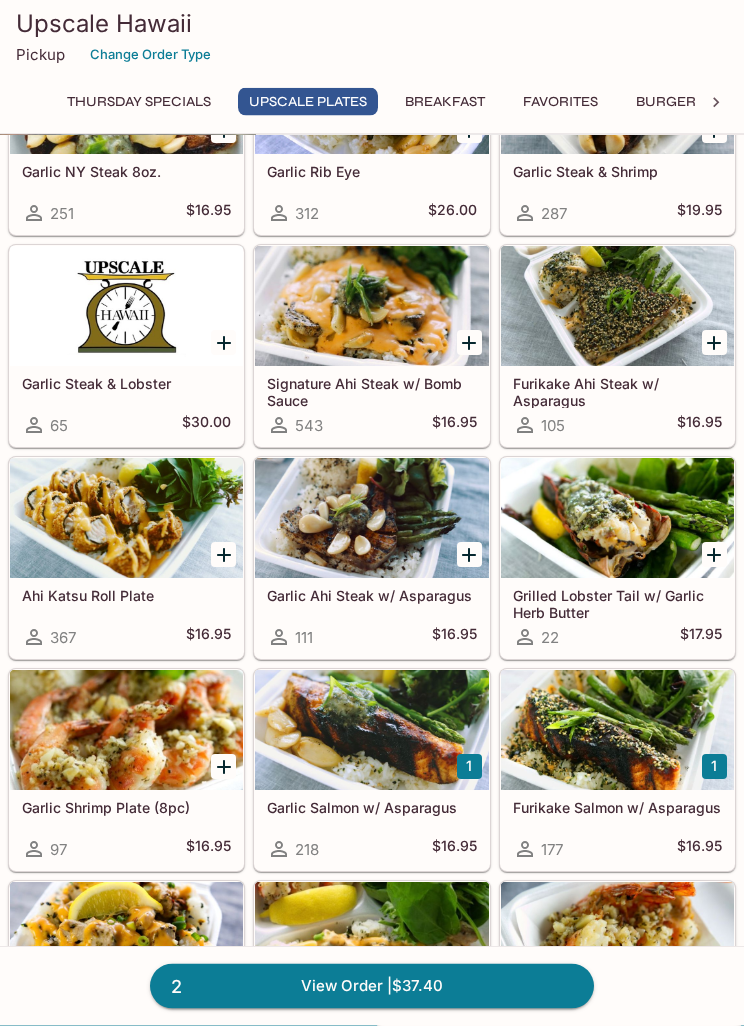 scroll, scrollTop: 26, scrollLeft: 0, axis: vertical 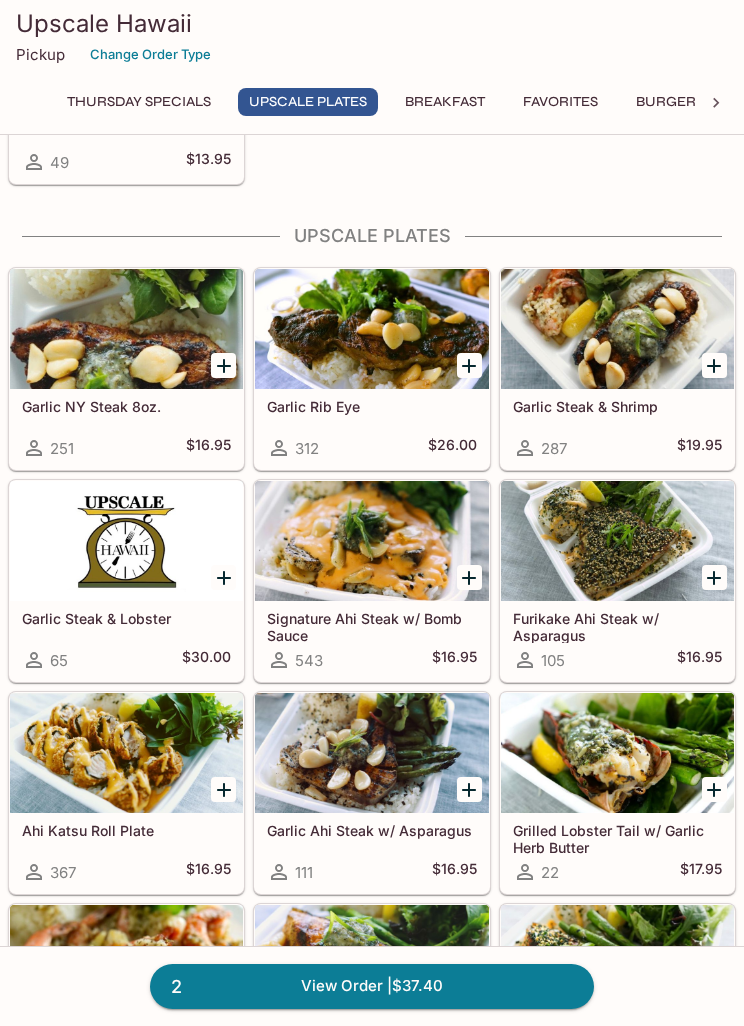 click on "2 View Order |  $37.40" at bounding box center [372, 986] 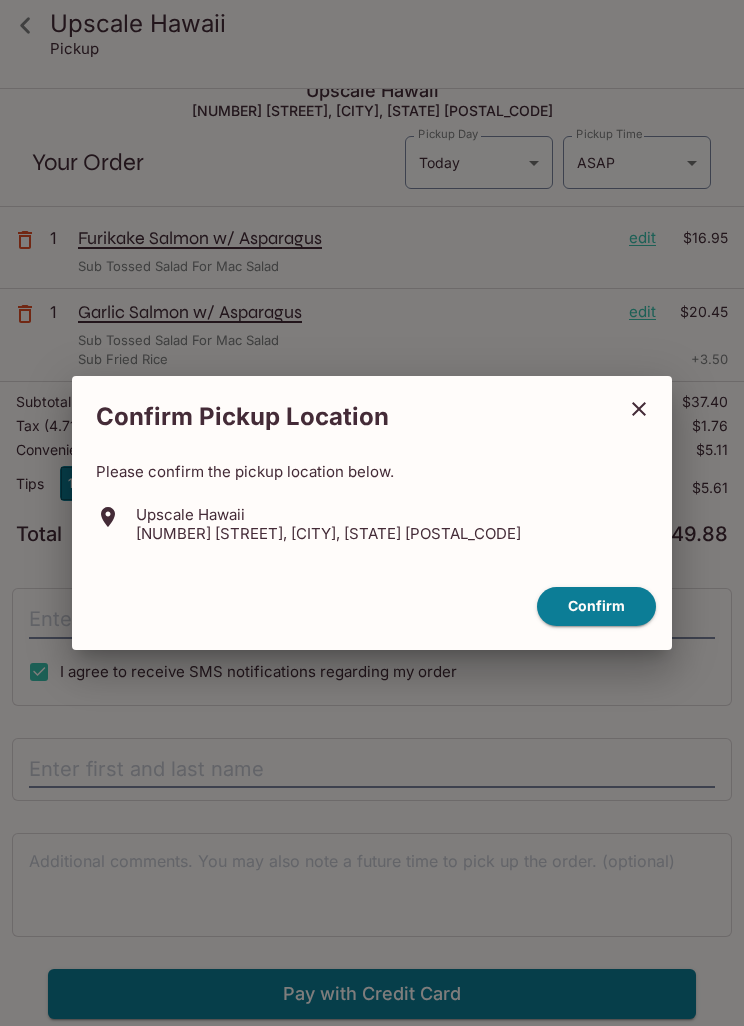 click on "Confirm" at bounding box center (596, 606) 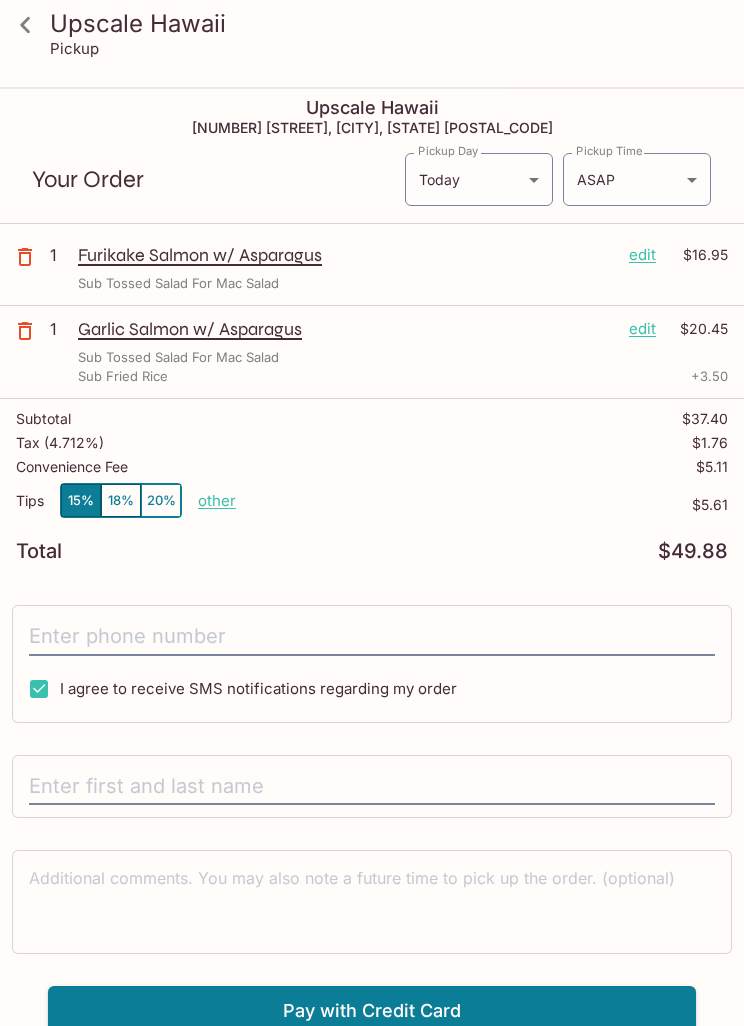 scroll, scrollTop: 0, scrollLeft: 0, axis: both 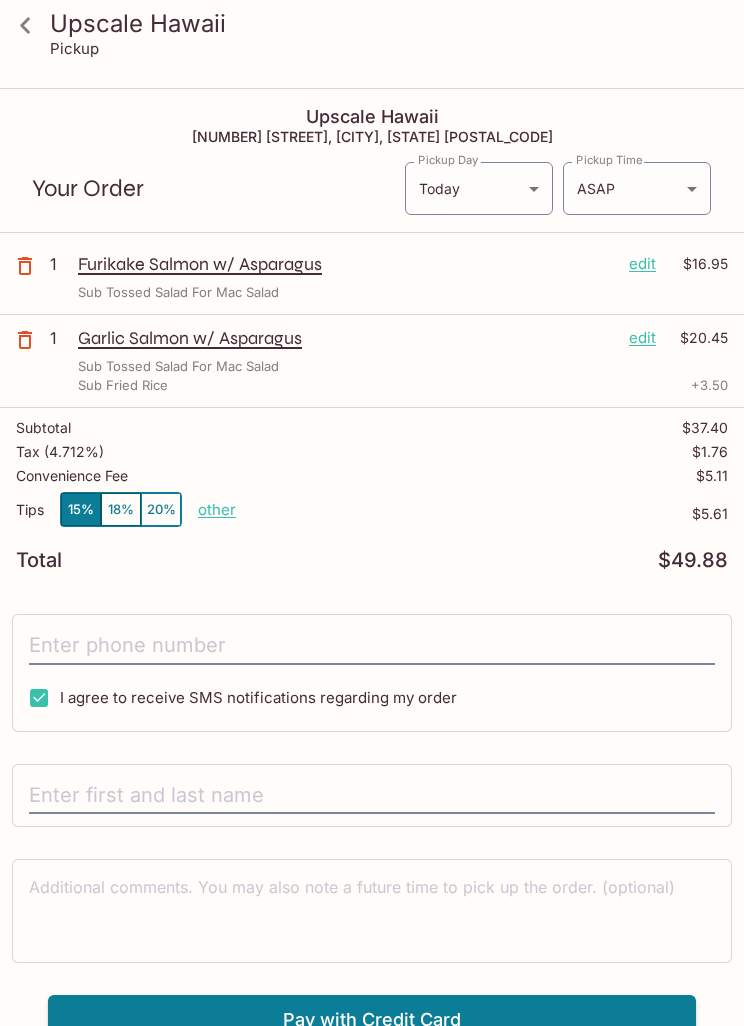 click 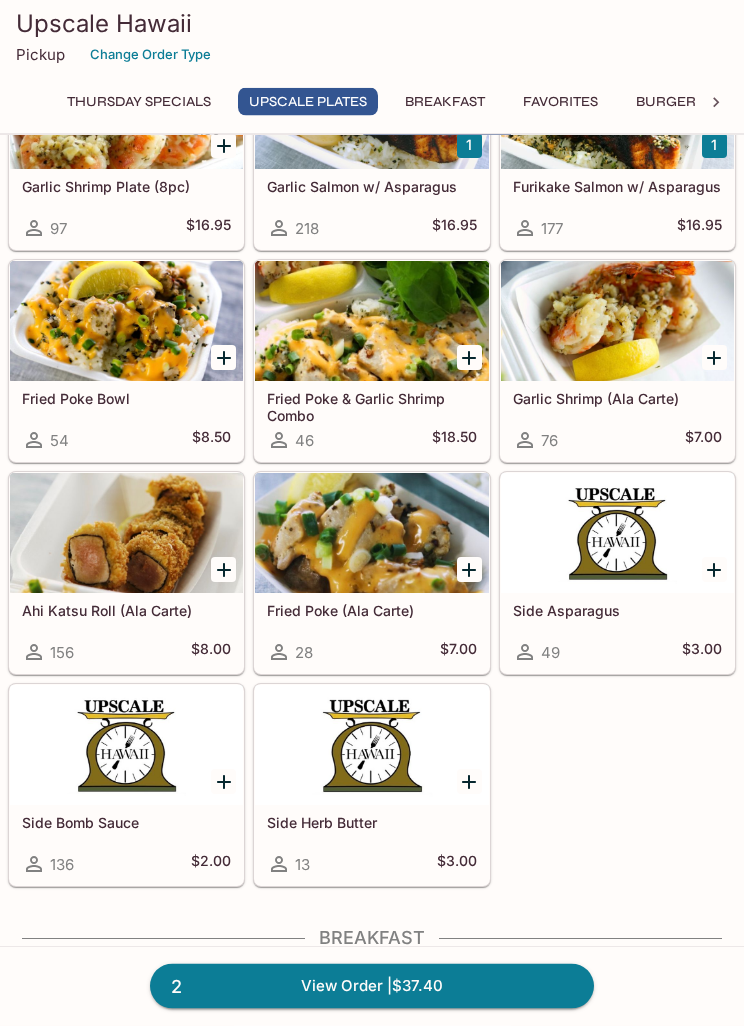 scroll, scrollTop: 1085, scrollLeft: 0, axis: vertical 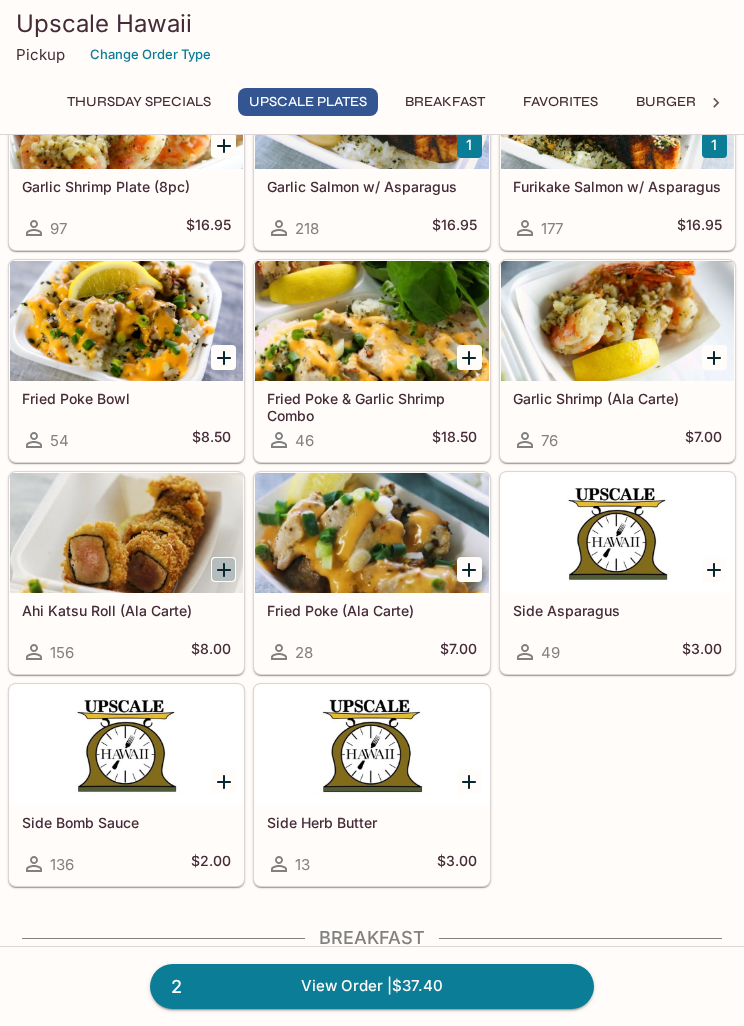 click 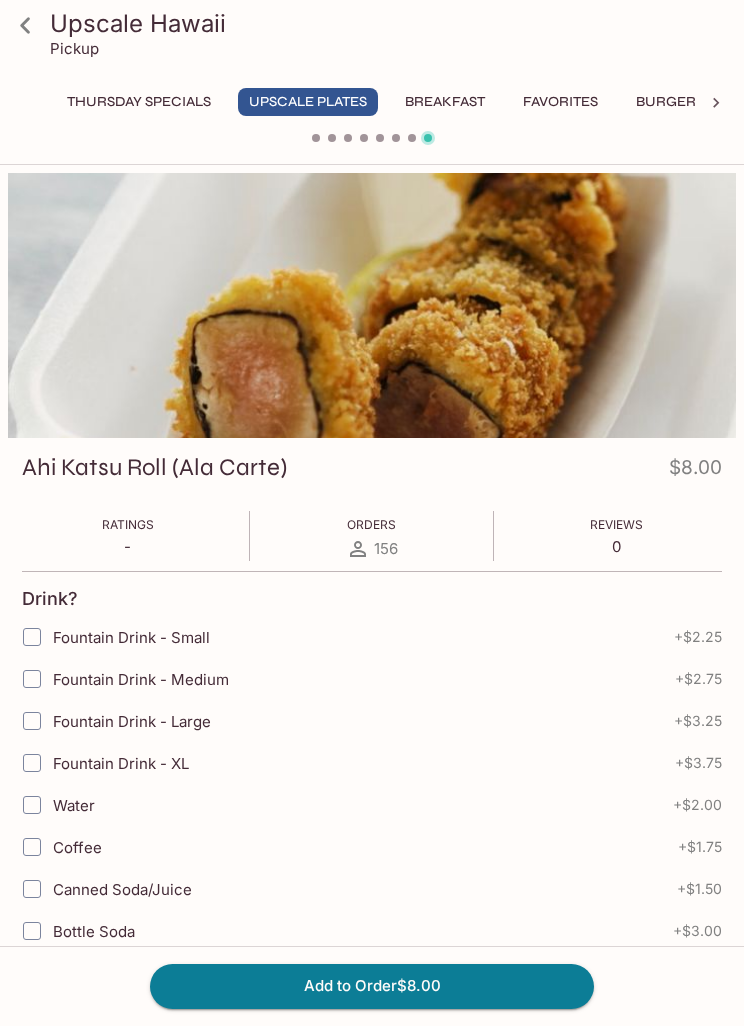 click on "Add to Order  $8.00" at bounding box center (372, 986) 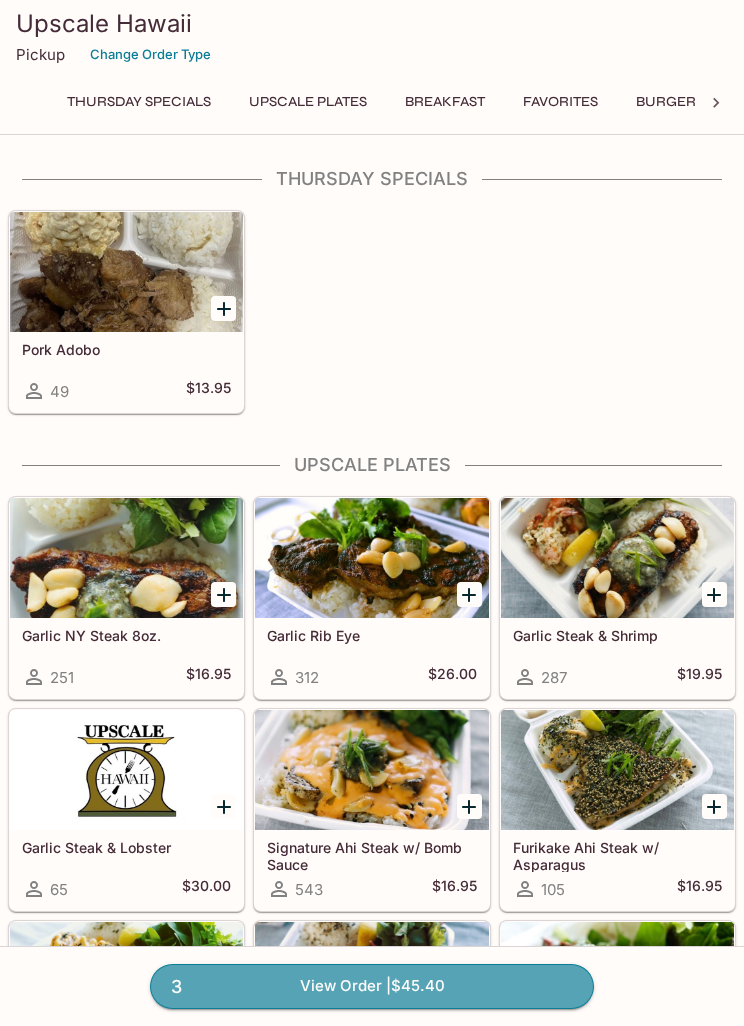 click on "3 View Order |  $45.40" at bounding box center [372, 986] 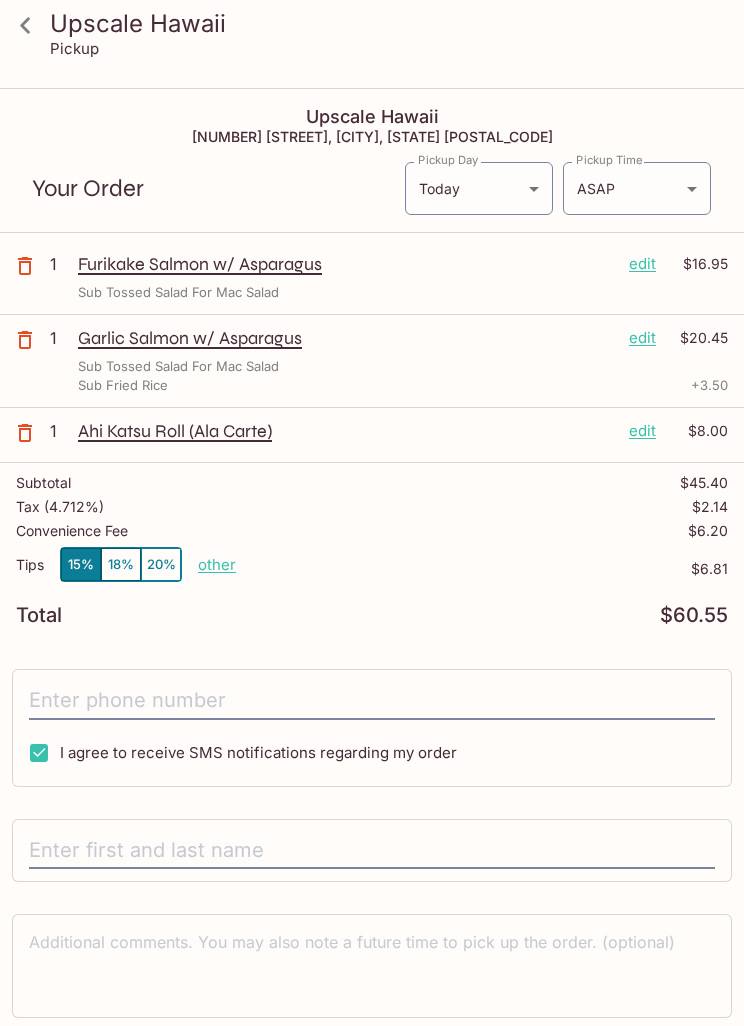 click on "other" at bounding box center (217, 564) 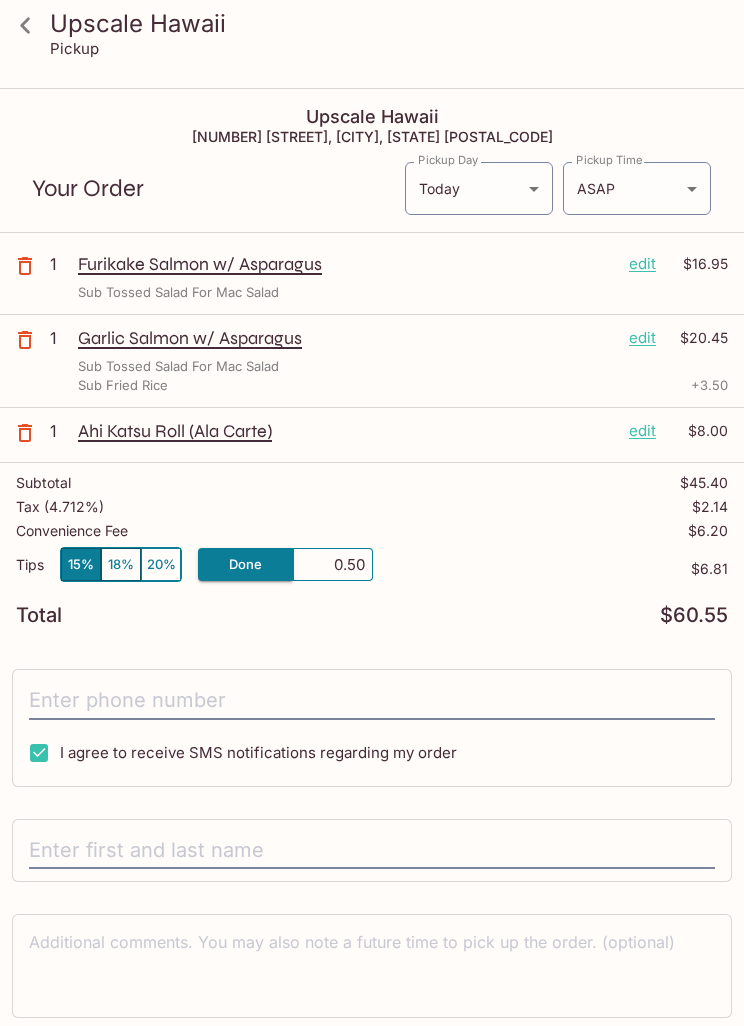 type on "5.00" 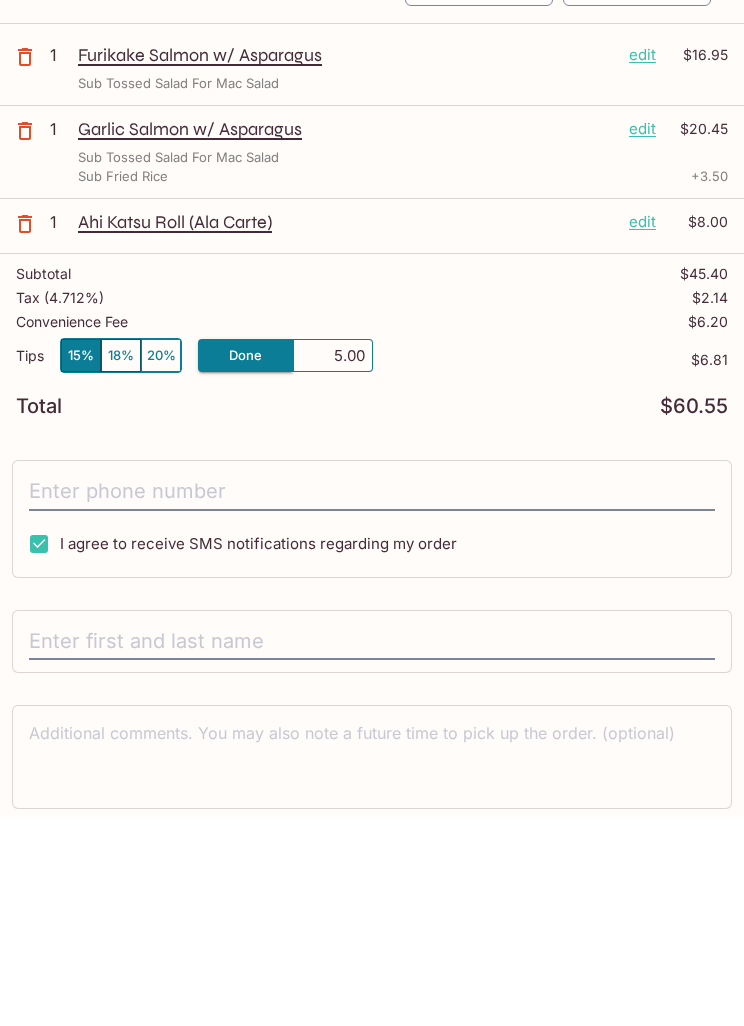 click at bounding box center (372, 701) 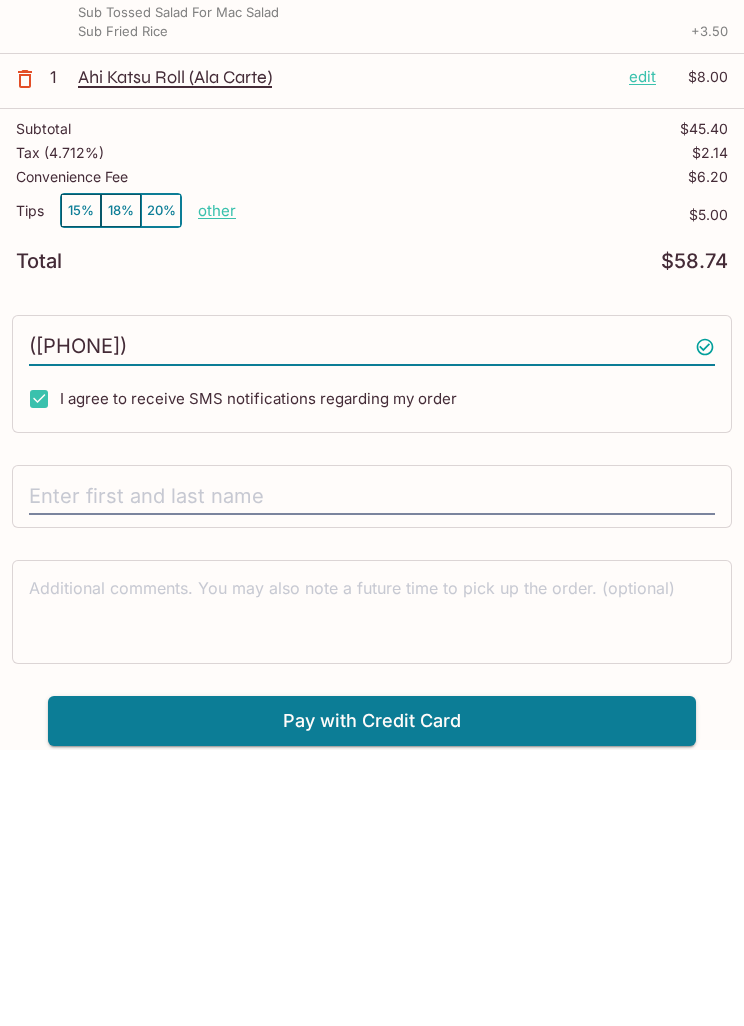 scroll, scrollTop: 90, scrollLeft: 0, axis: vertical 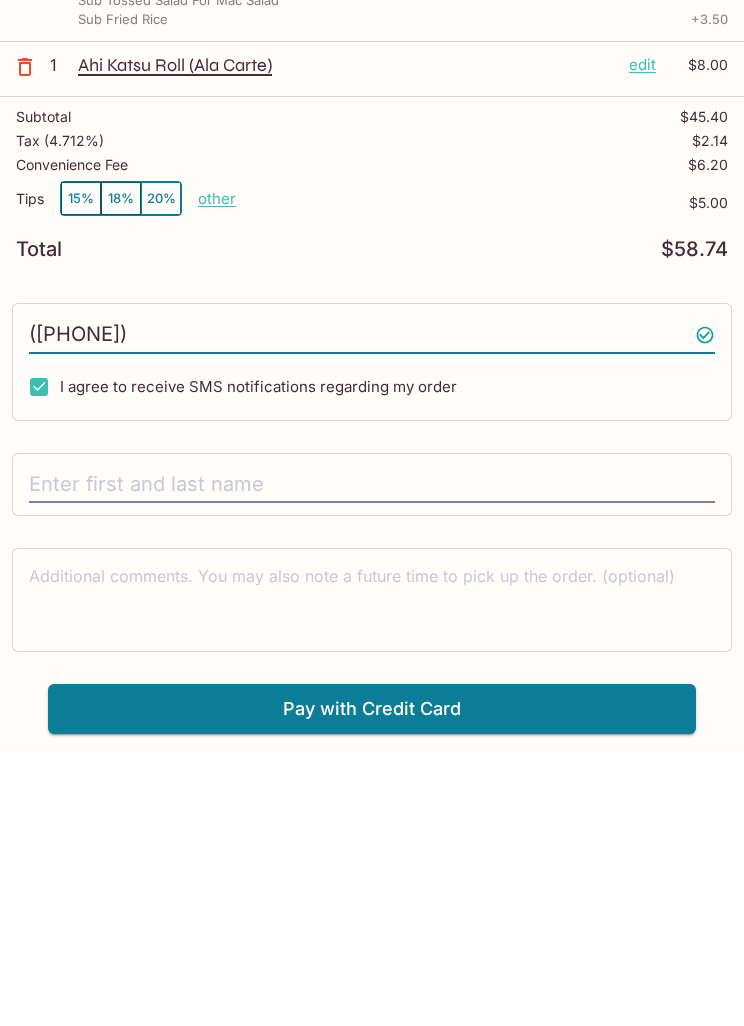 type on "([PHONE])" 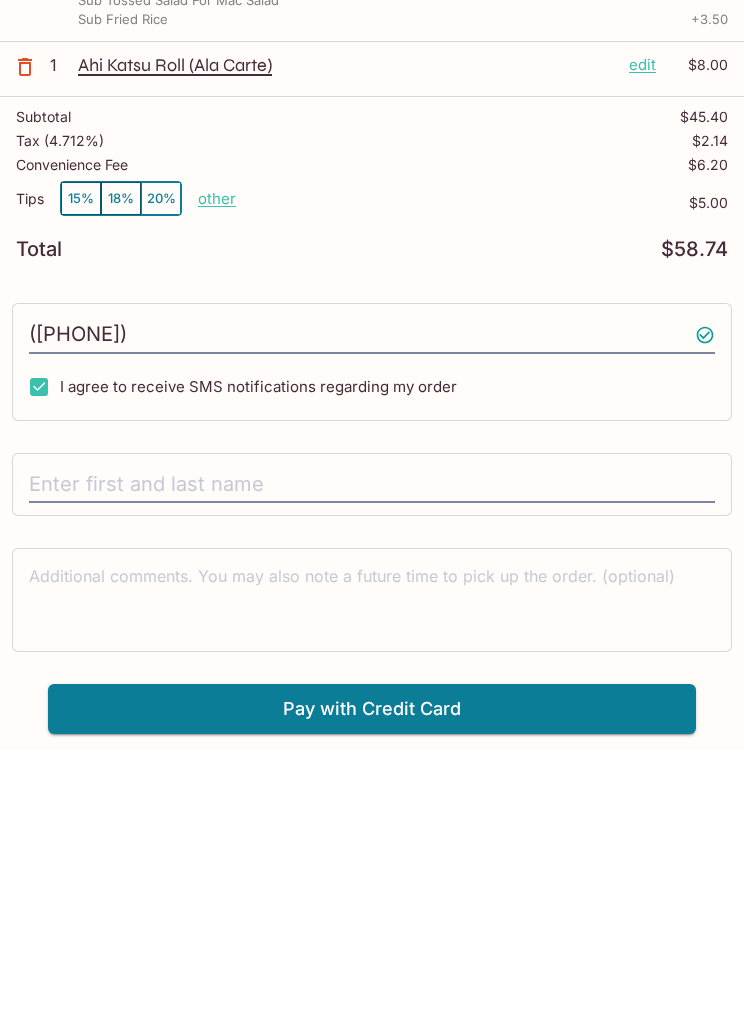 scroll, scrollTop: 26, scrollLeft: 0, axis: vertical 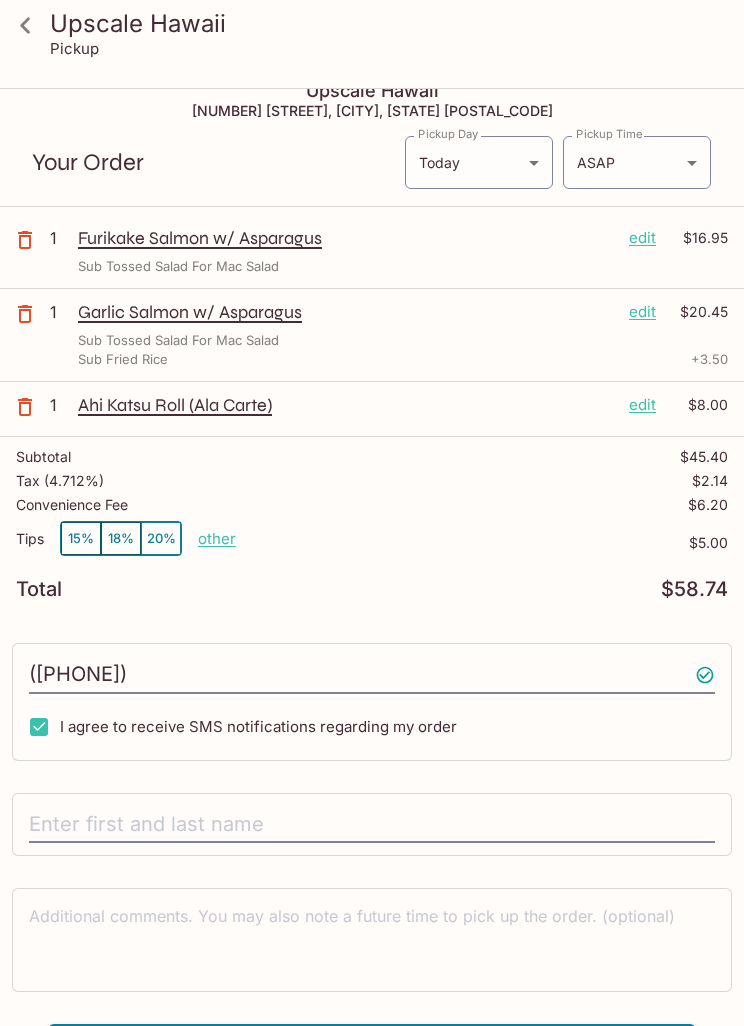 click at bounding box center (372, 825) 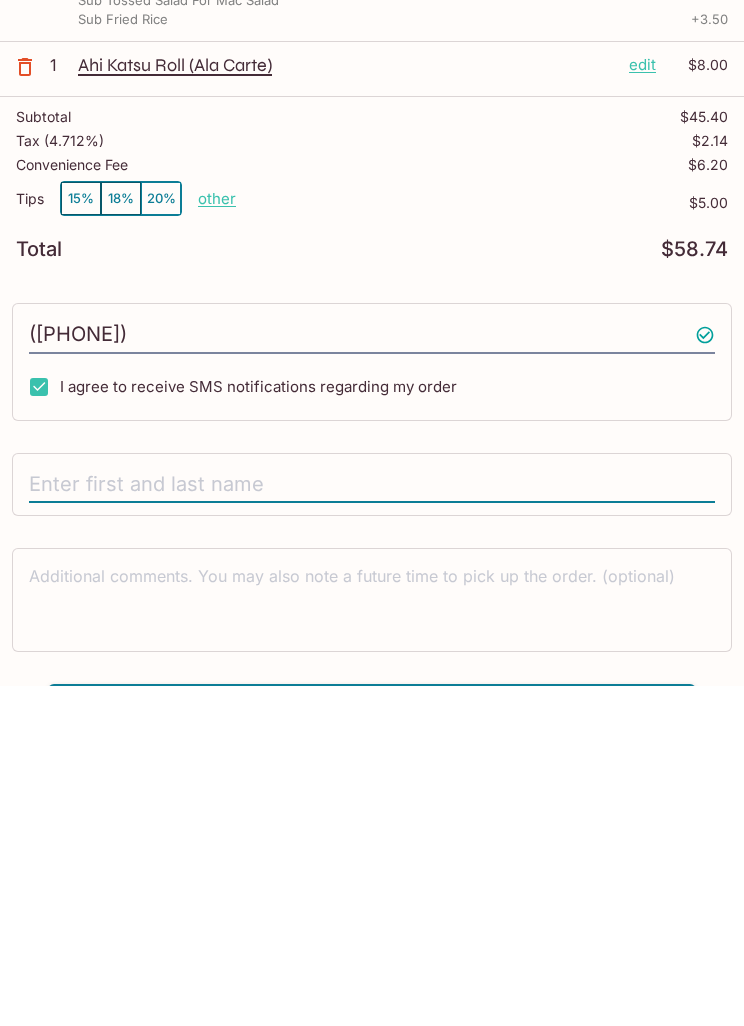 scroll, scrollTop: 90, scrollLeft: 0, axis: vertical 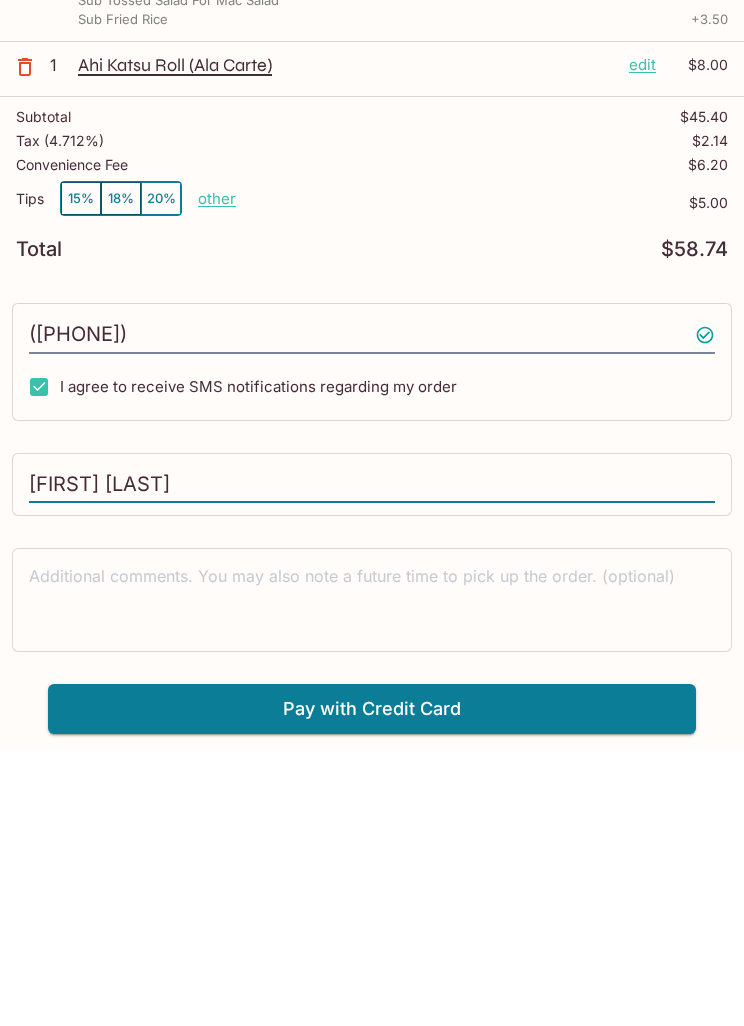 type on "[FIRST] [LAST]" 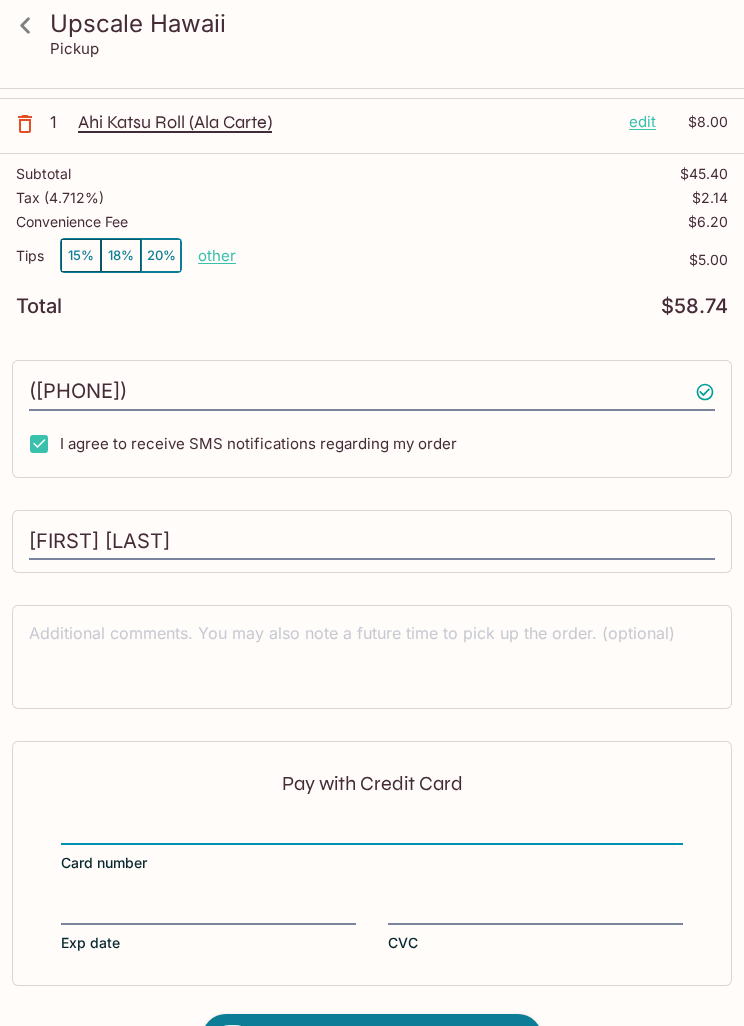 scroll, scrollTop: 373, scrollLeft: 0, axis: vertical 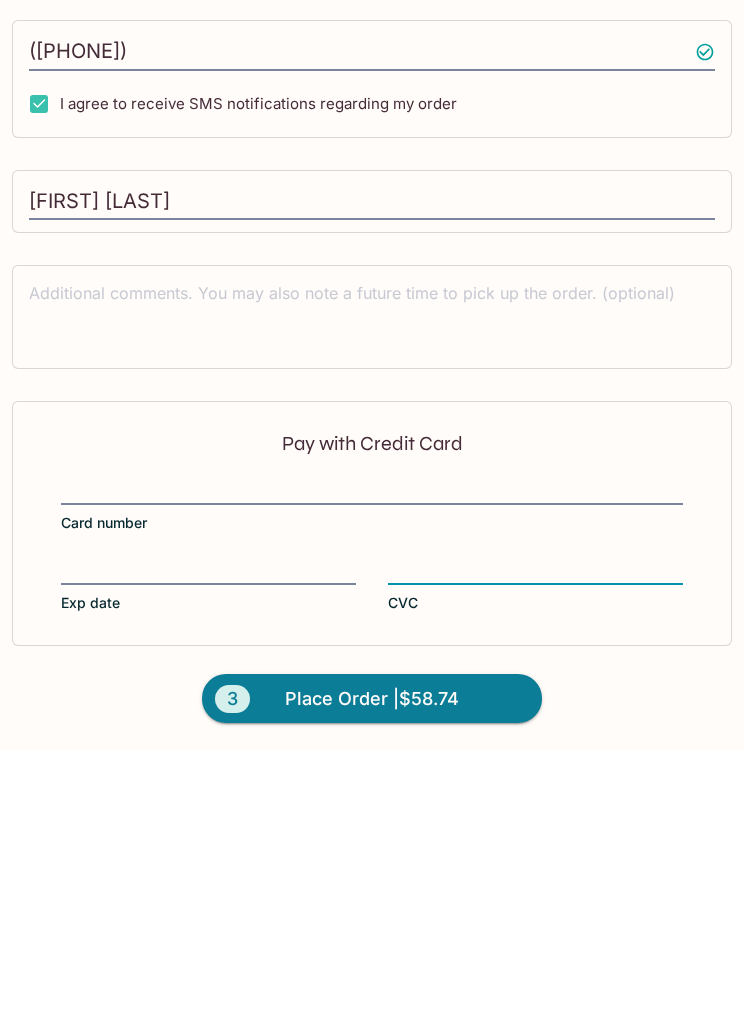 click on "Place Order |  $58.74" at bounding box center (372, 975) 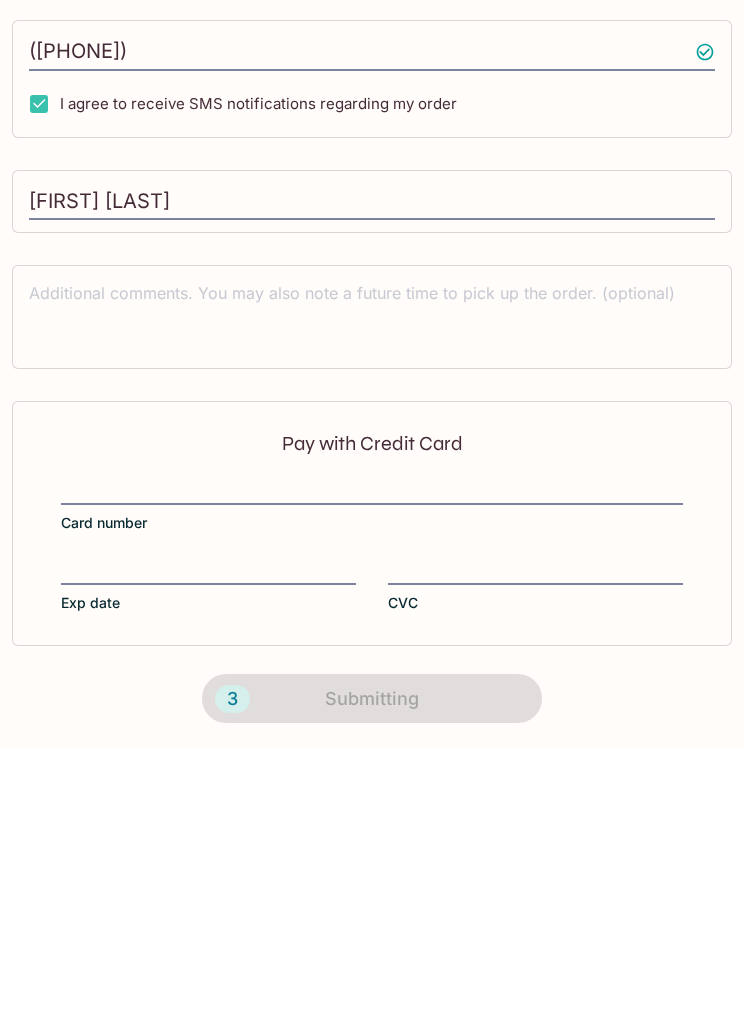 scroll, scrollTop: 309, scrollLeft: 0, axis: vertical 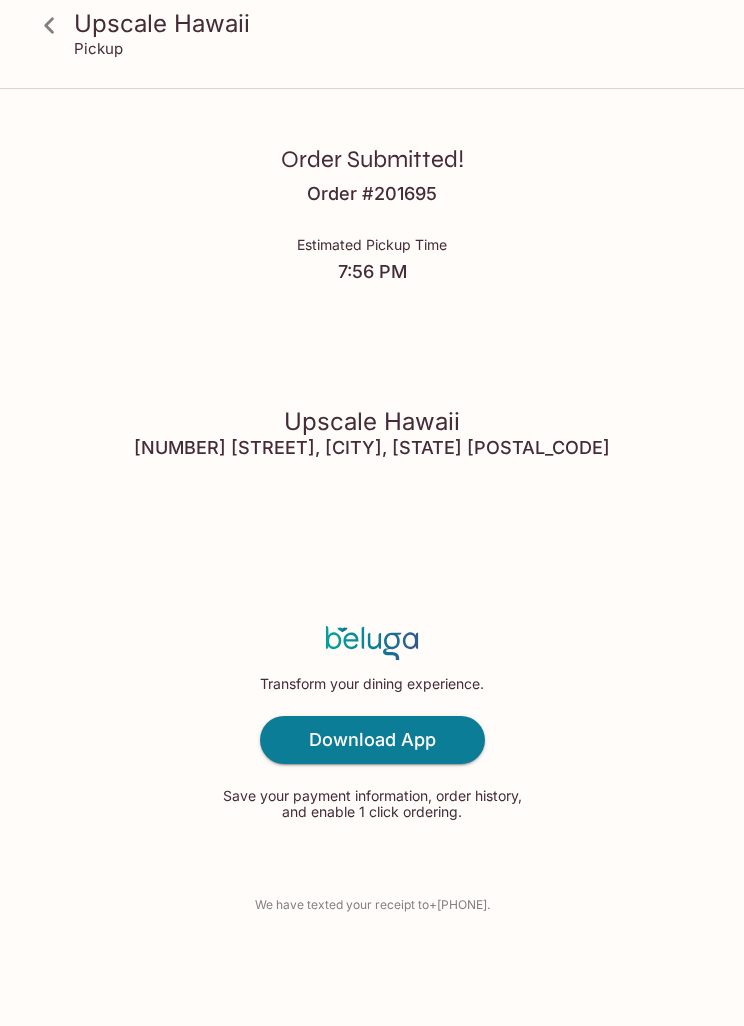 click 